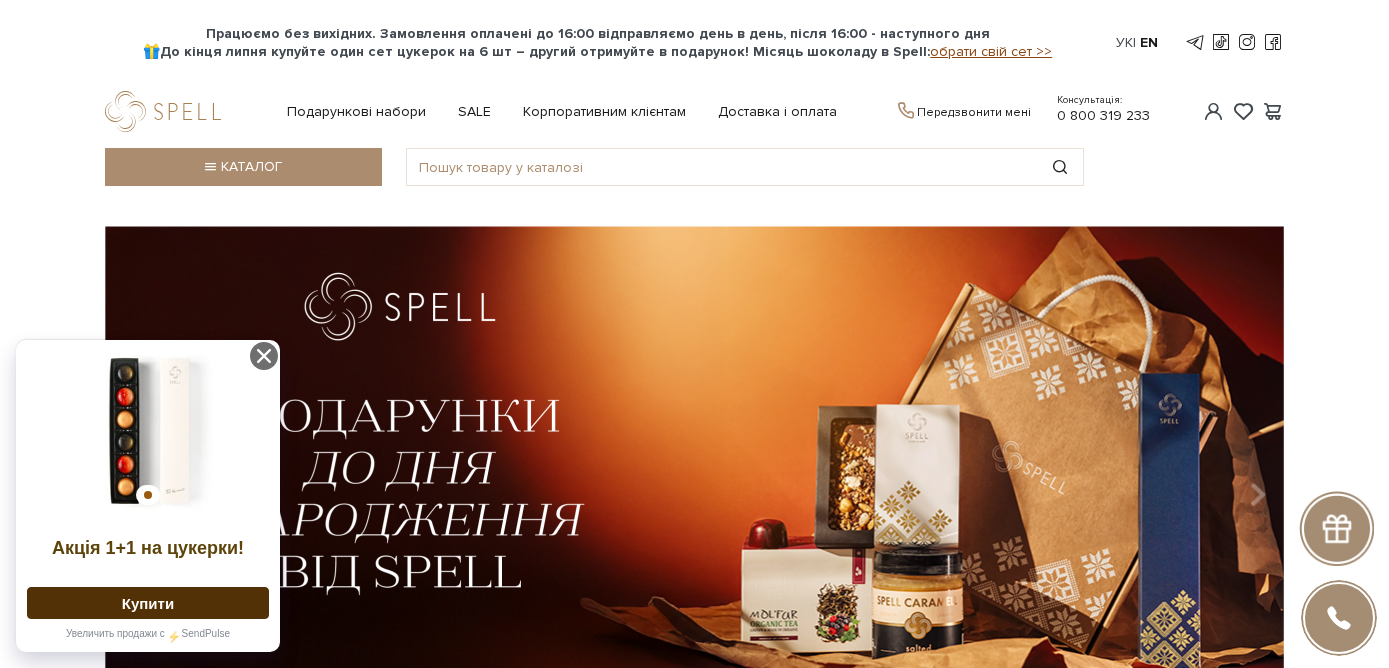 click on "Подарункові набори" at bounding box center [356, 112] 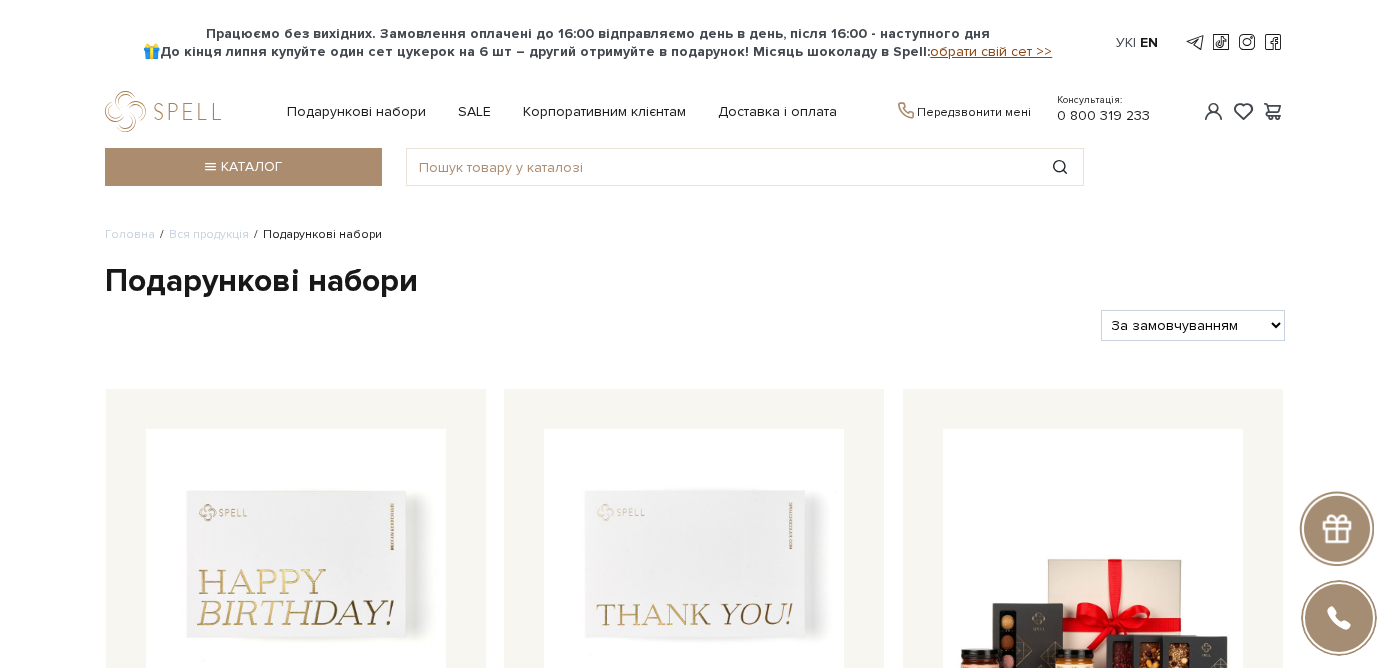 scroll, scrollTop: 0, scrollLeft: 0, axis: both 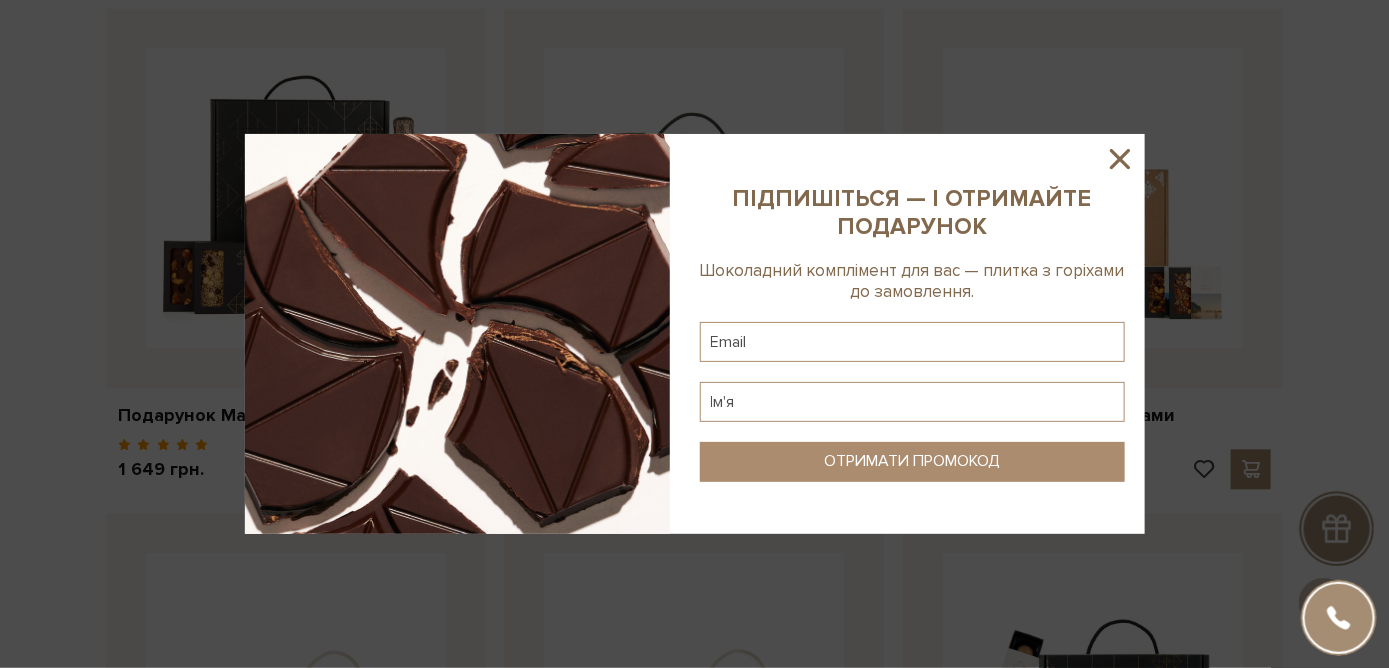 click 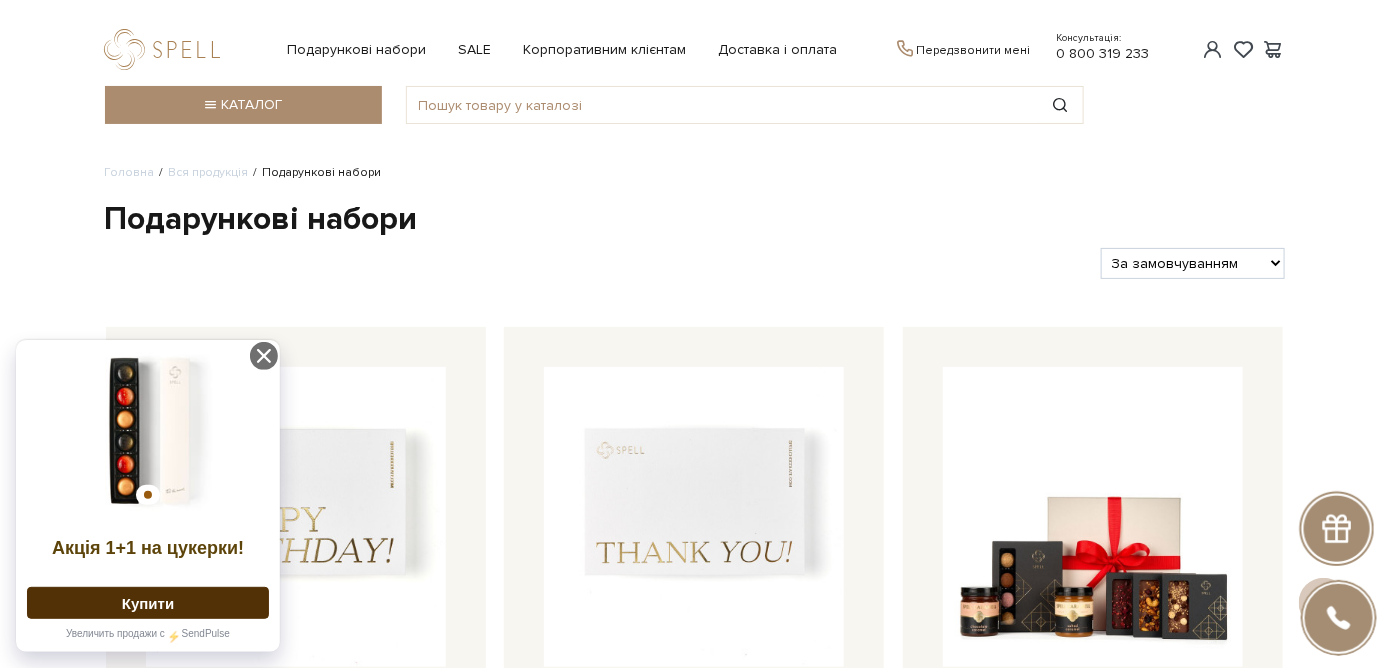 scroll, scrollTop: 0, scrollLeft: 0, axis: both 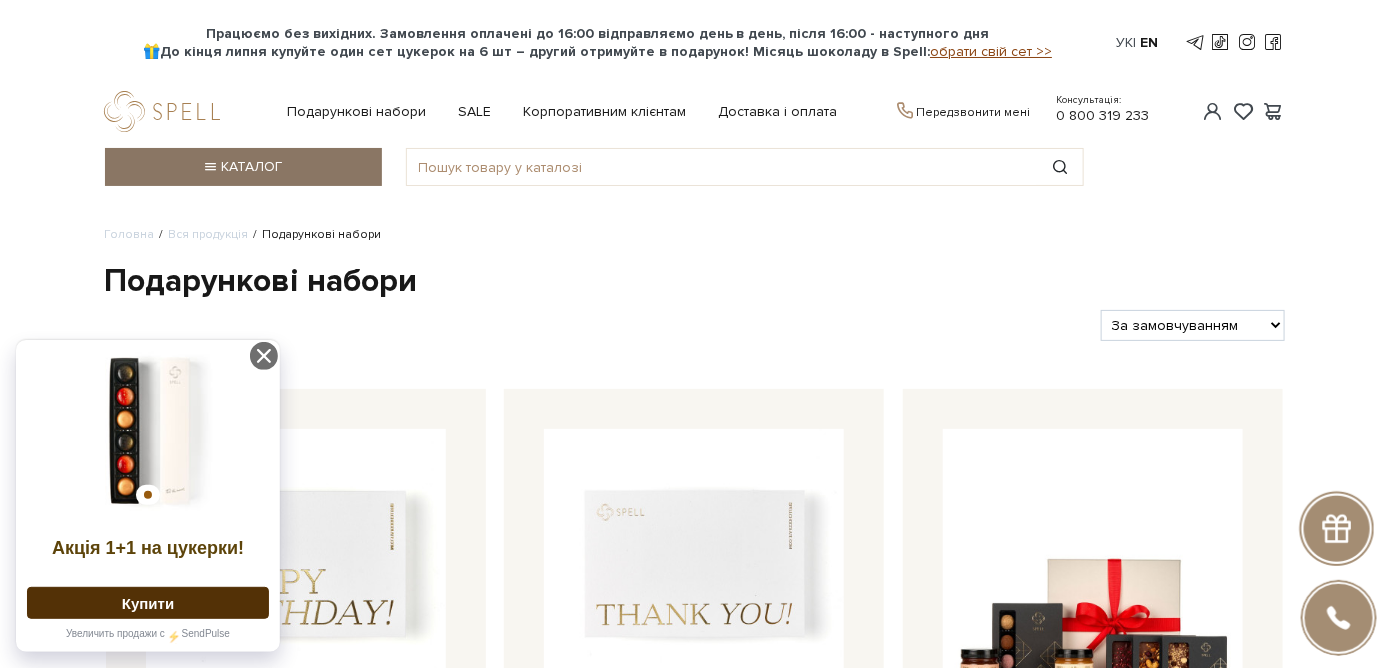click on "Каталог" at bounding box center [243, 167] 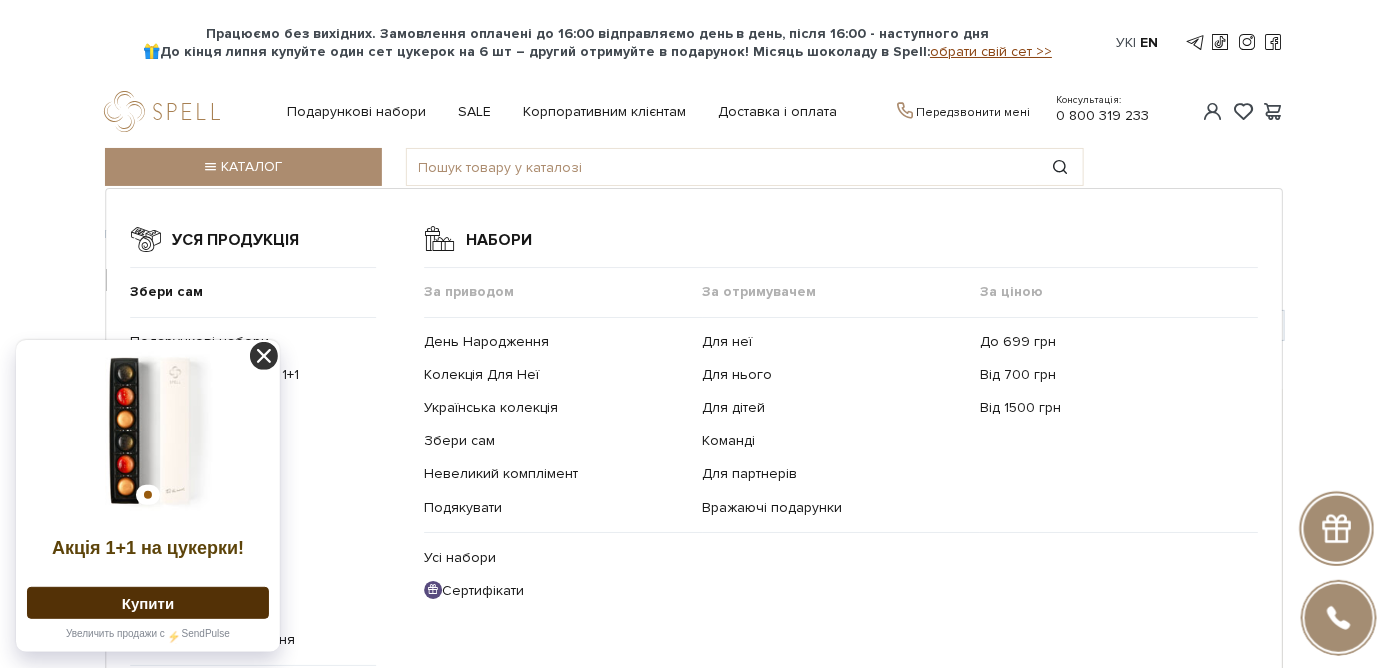 click 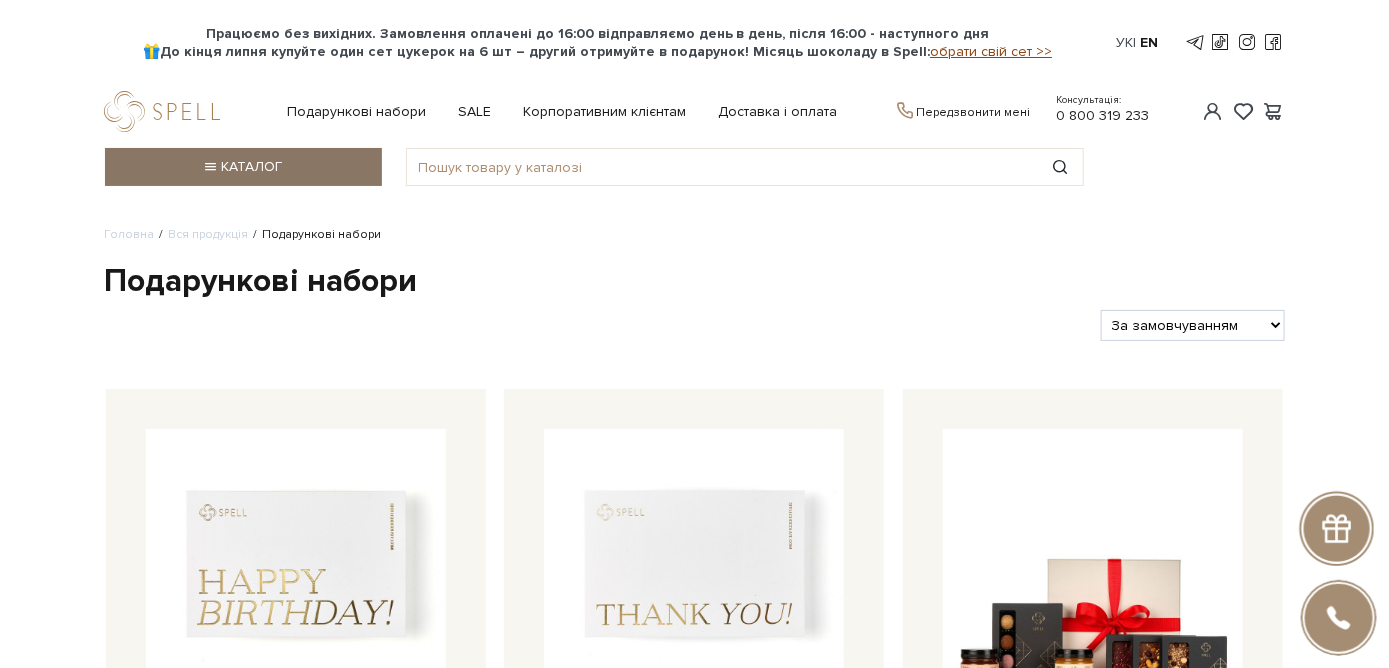 click on "Каталог" at bounding box center [243, 167] 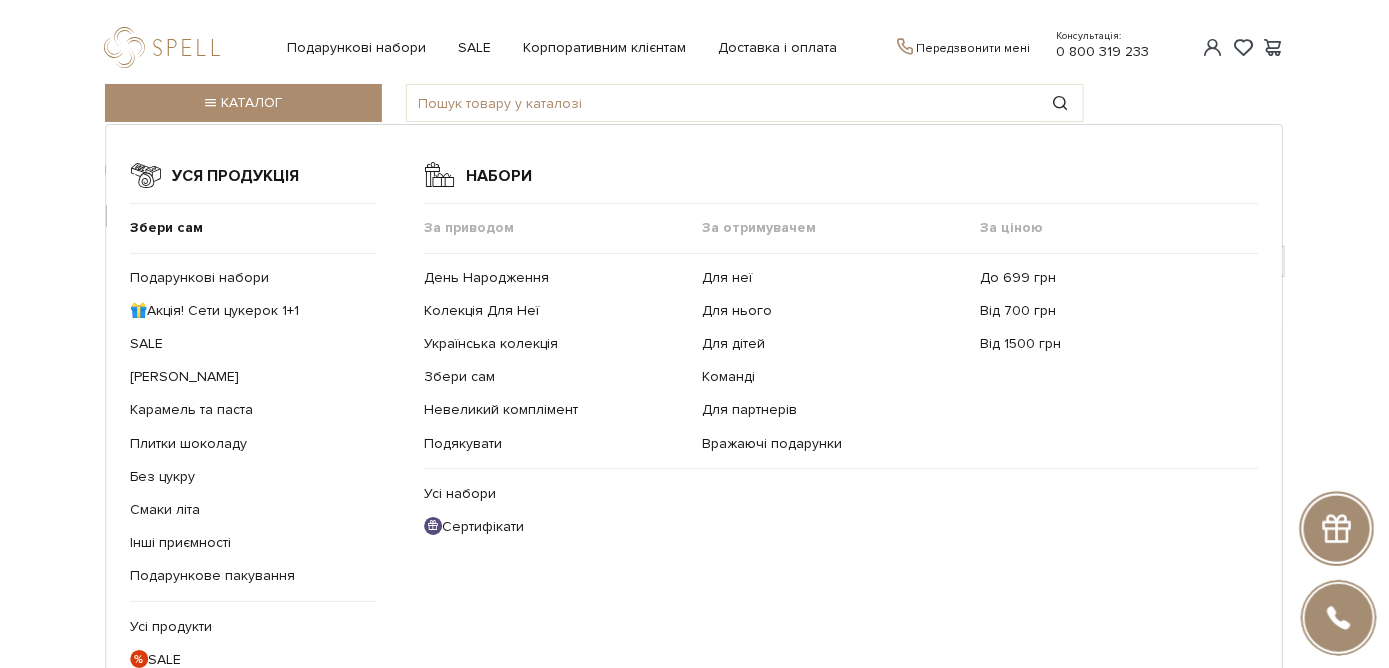 scroll, scrollTop: 100, scrollLeft: 0, axis: vertical 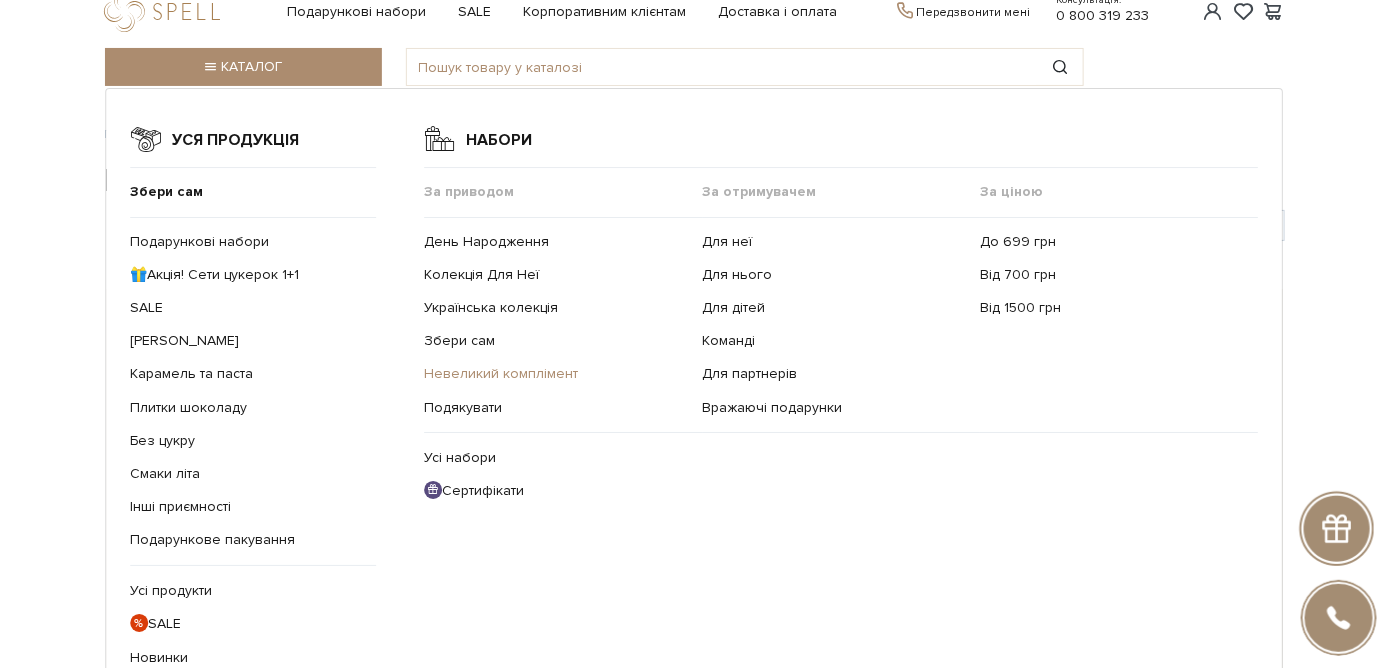 click on "Невеликий комплімент" at bounding box center [501, 374] 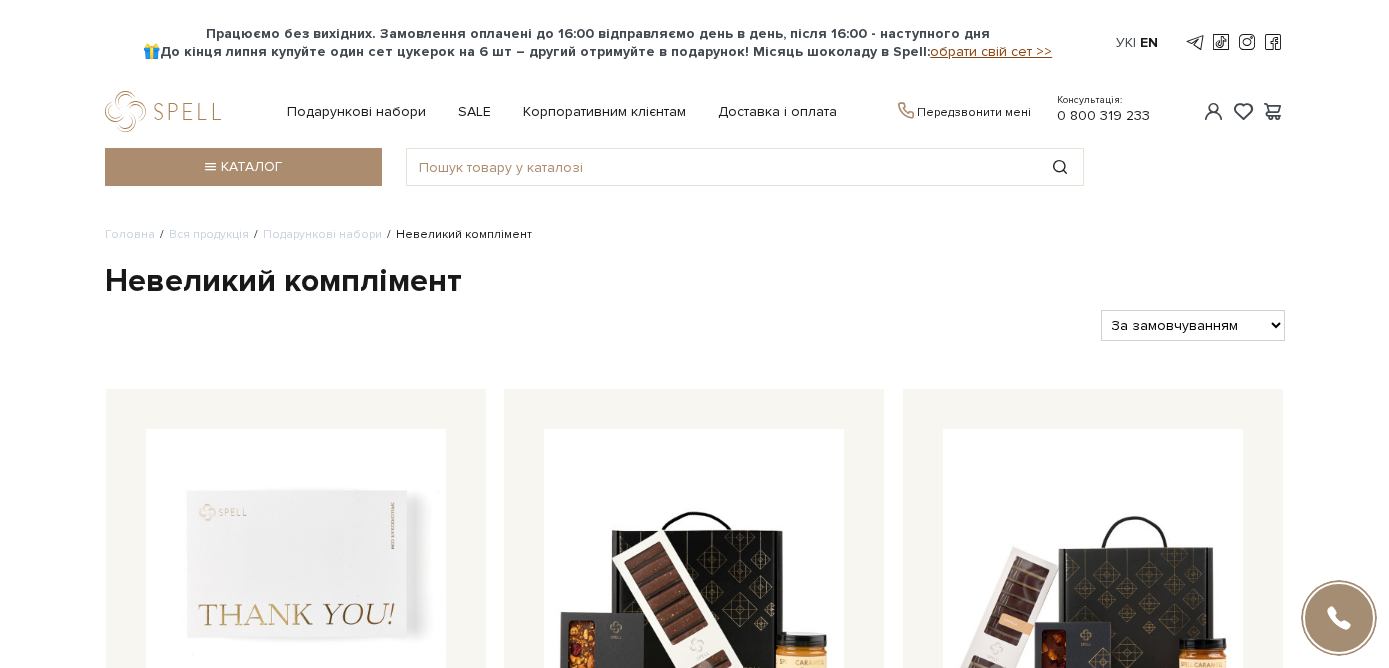 scroll, scrollTop: 0, scrollLeft: 0, axis: both 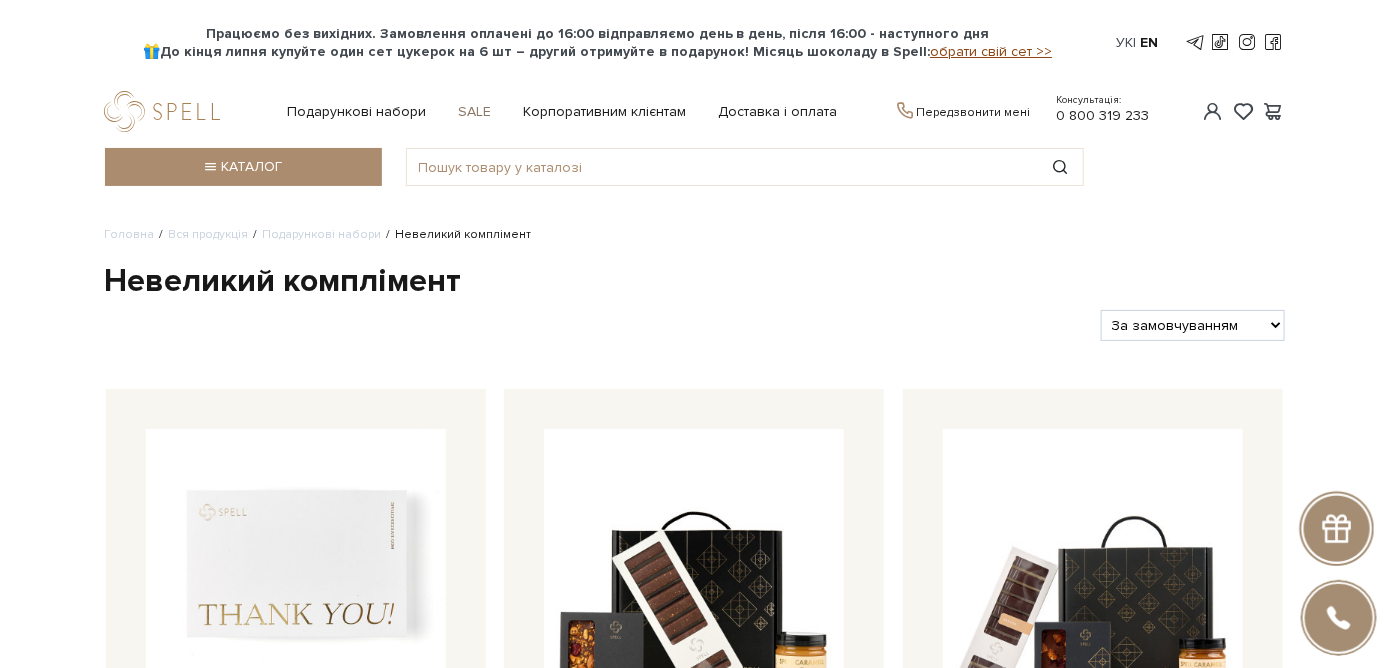 click on "SALE" at bounding box center [474, 112] 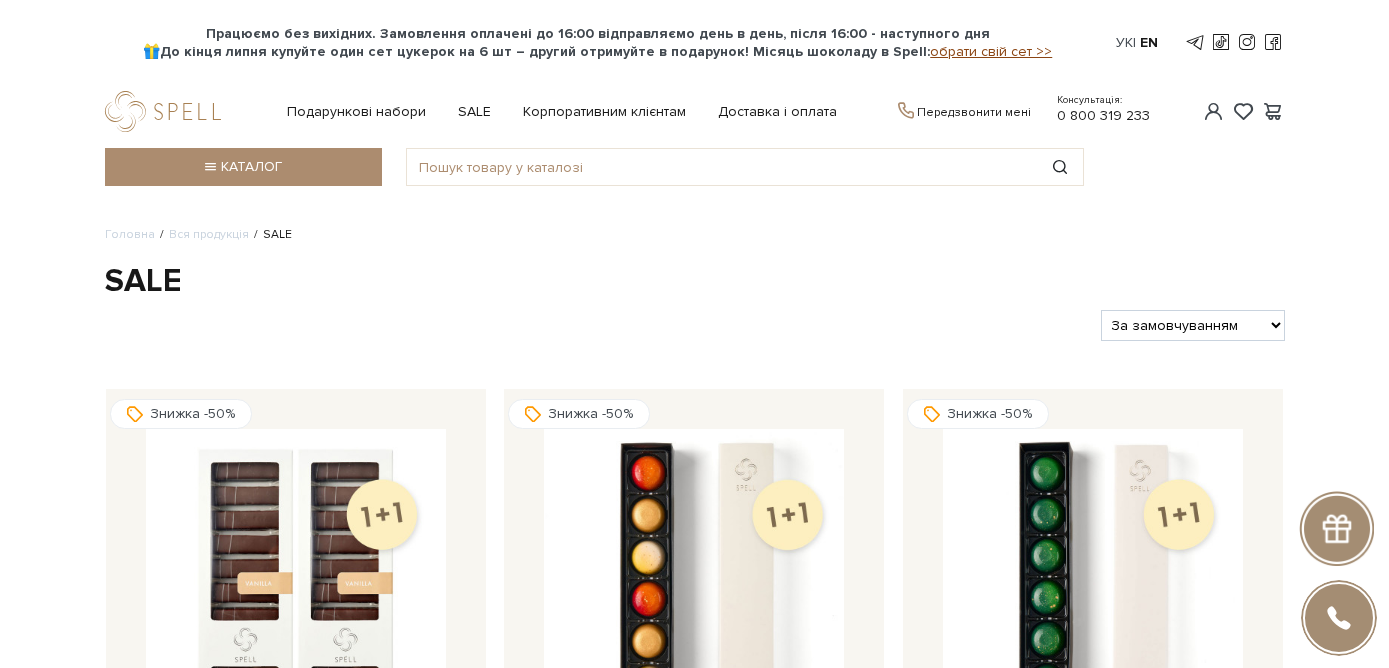 scroll, scrollTop: 0, scrollLeft: 0, axis: both 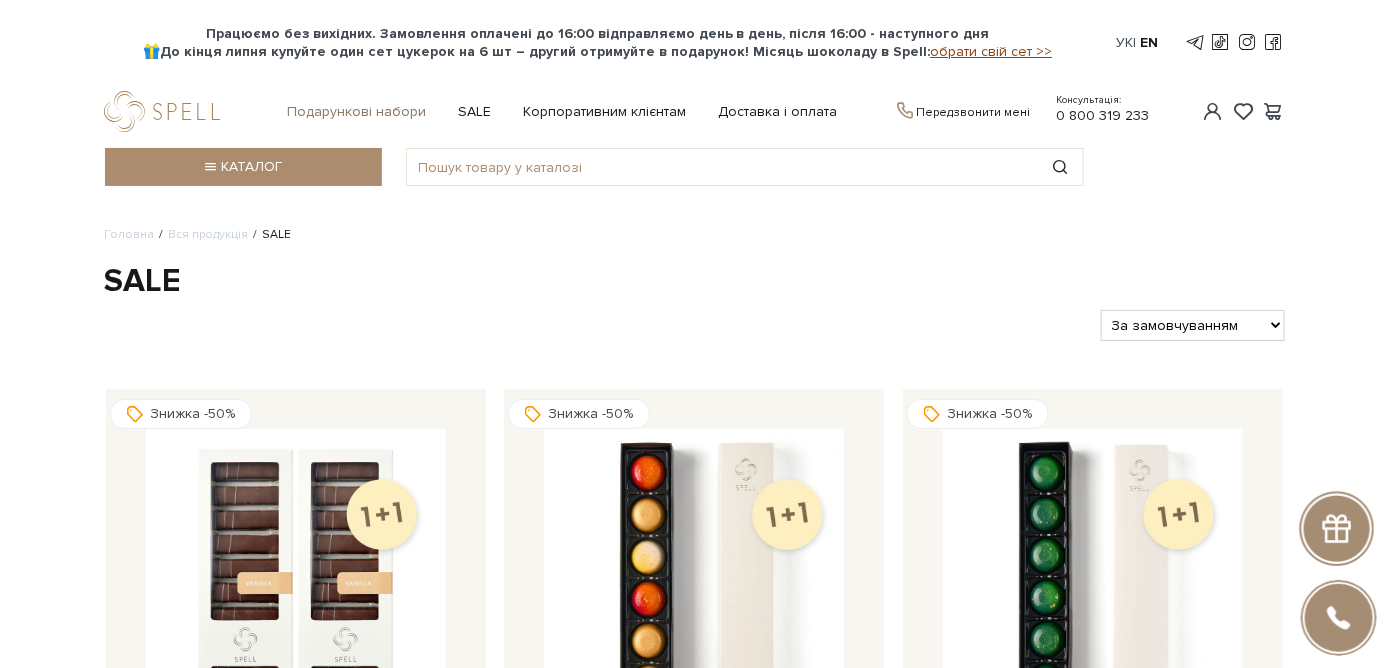 click on "Подарункові набори" at bounding box center [356, 112] 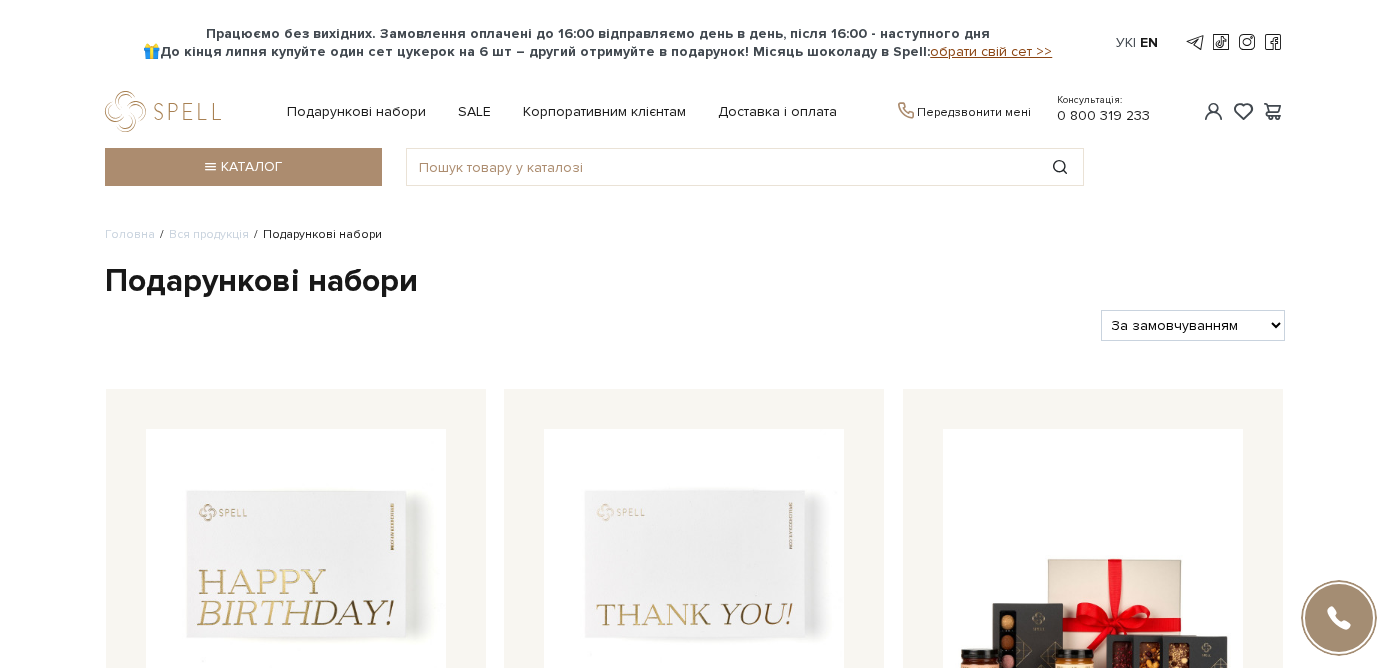 scroll, scrollTop: 0, scrollLeft: 0, axis: both 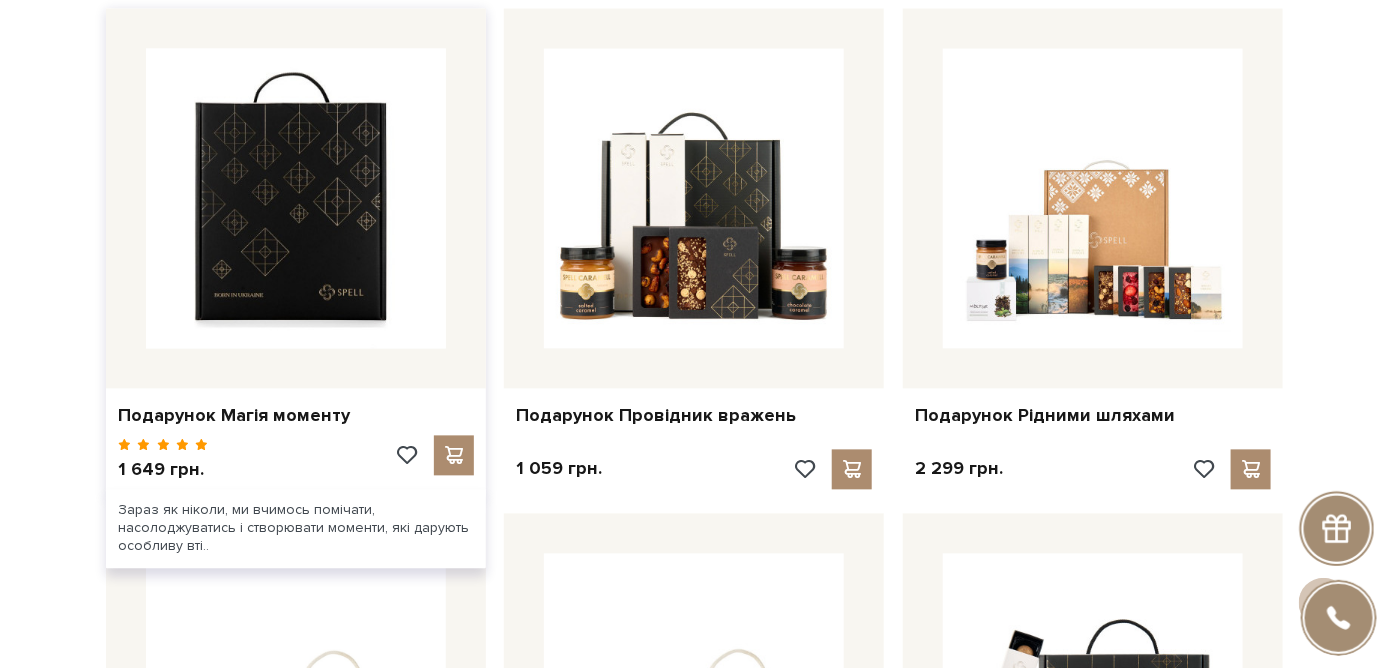 click at bounding box center (296, 199) 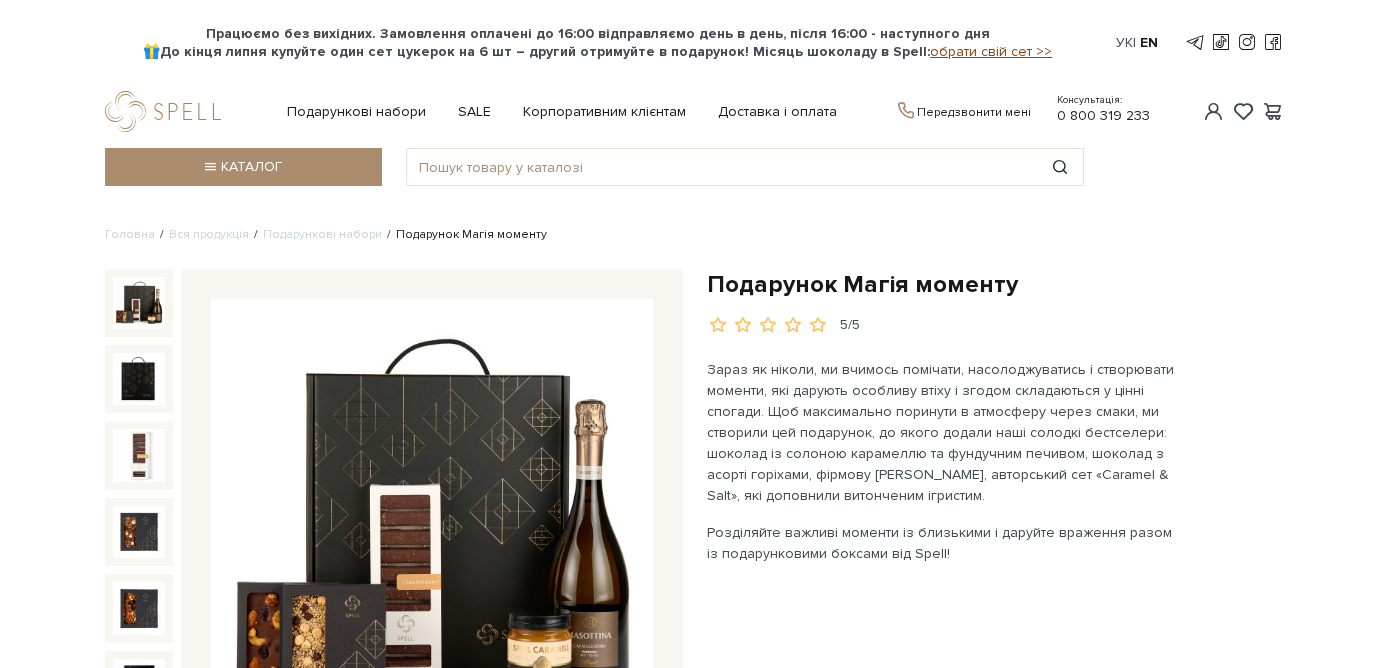 scroll, scrollTop: 0, scrollLeft: 0, axis: both 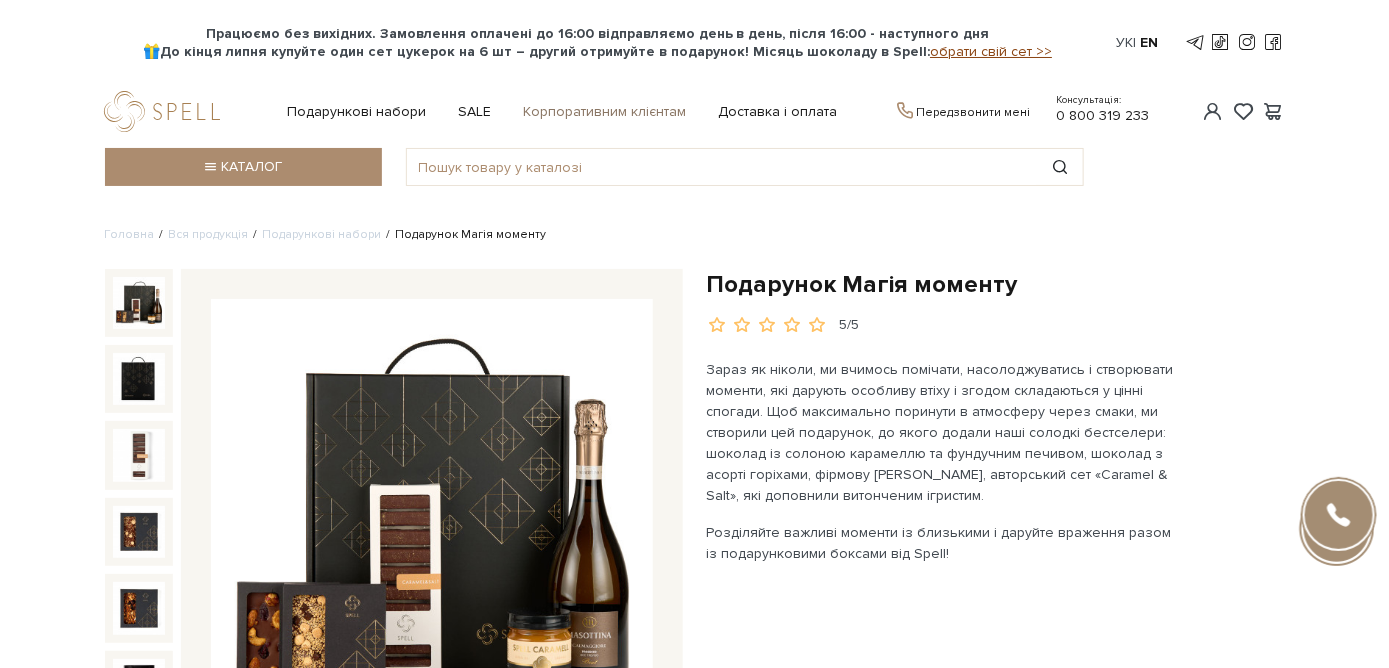 click on "Корпоративним клієнтам" at bounding box center [604, 112] 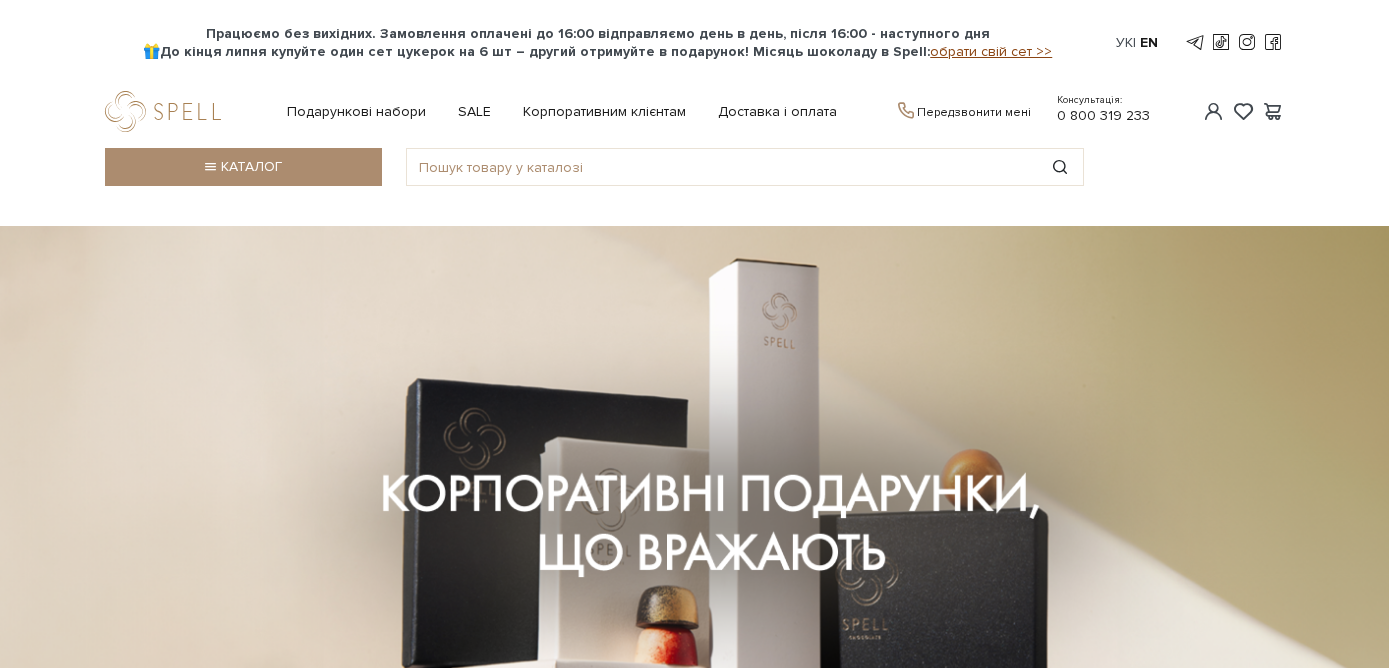 scroll, scrollTop: 0, scrollLeft: 0, axis: both 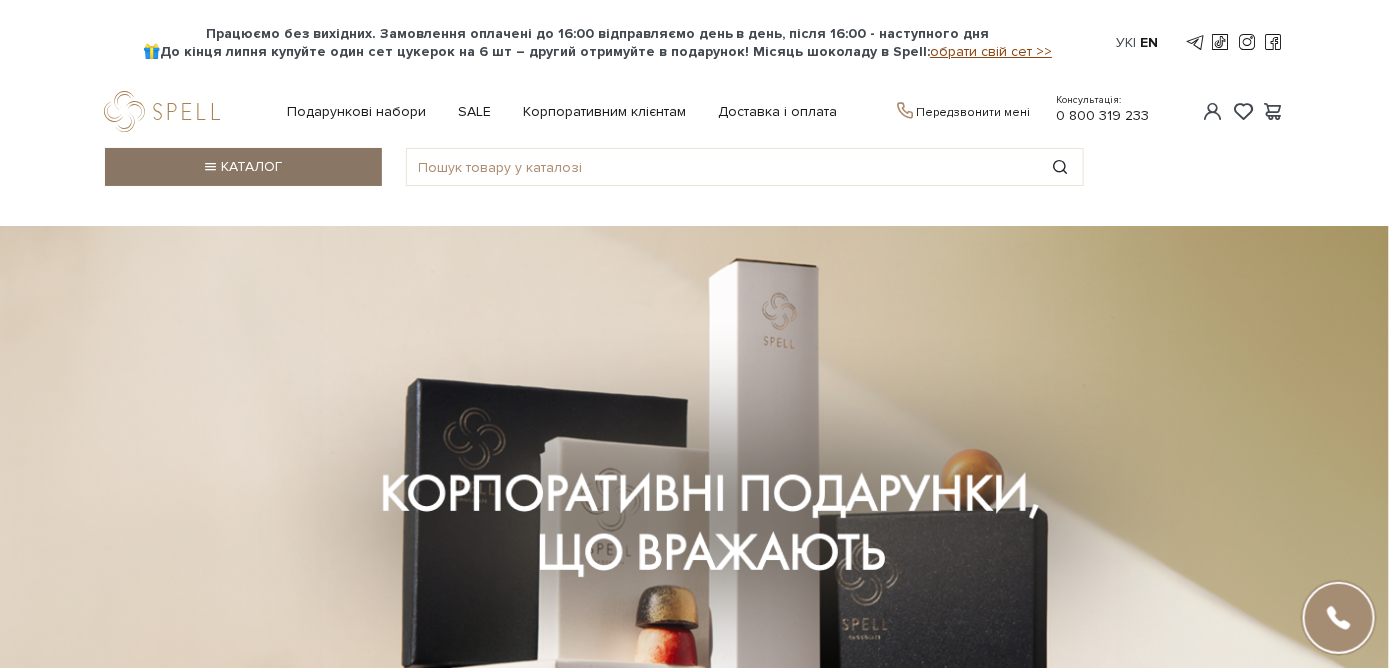 click on "Каталог" at bounding box center (243, 167) 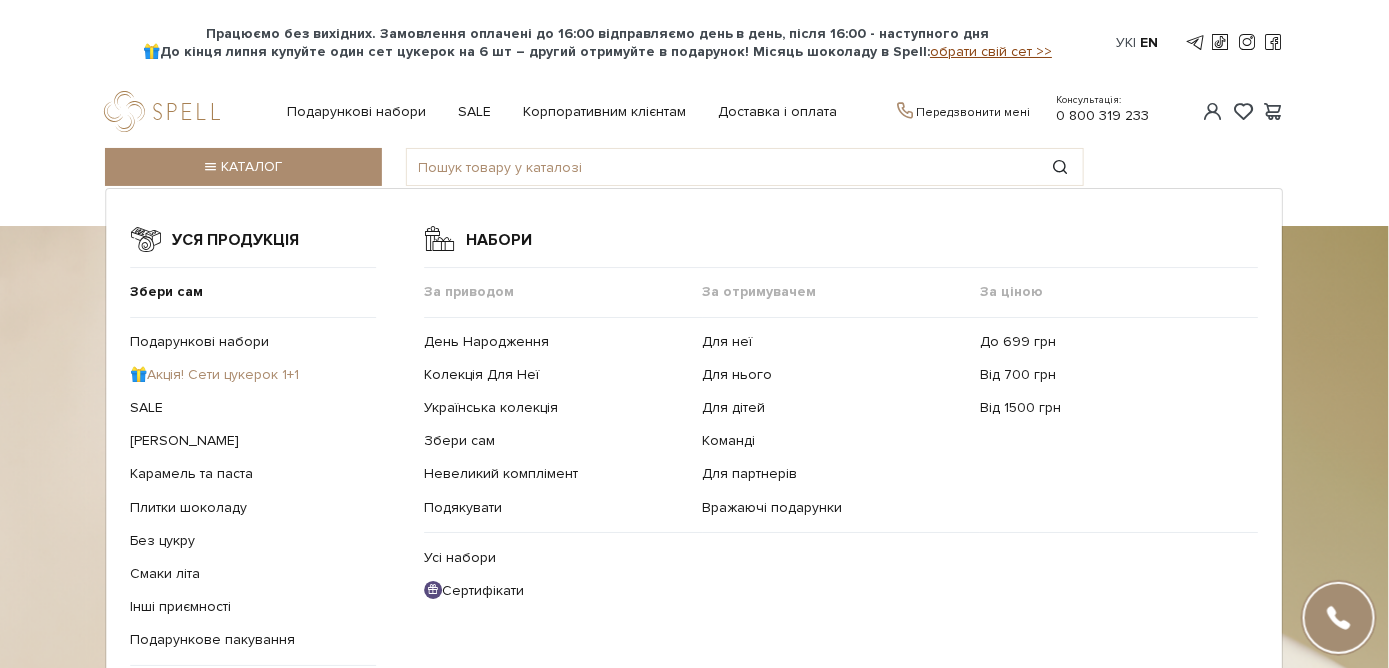 click on "🎁Акція! Сети цукерок 1+1" at bounding box center [214, 374] 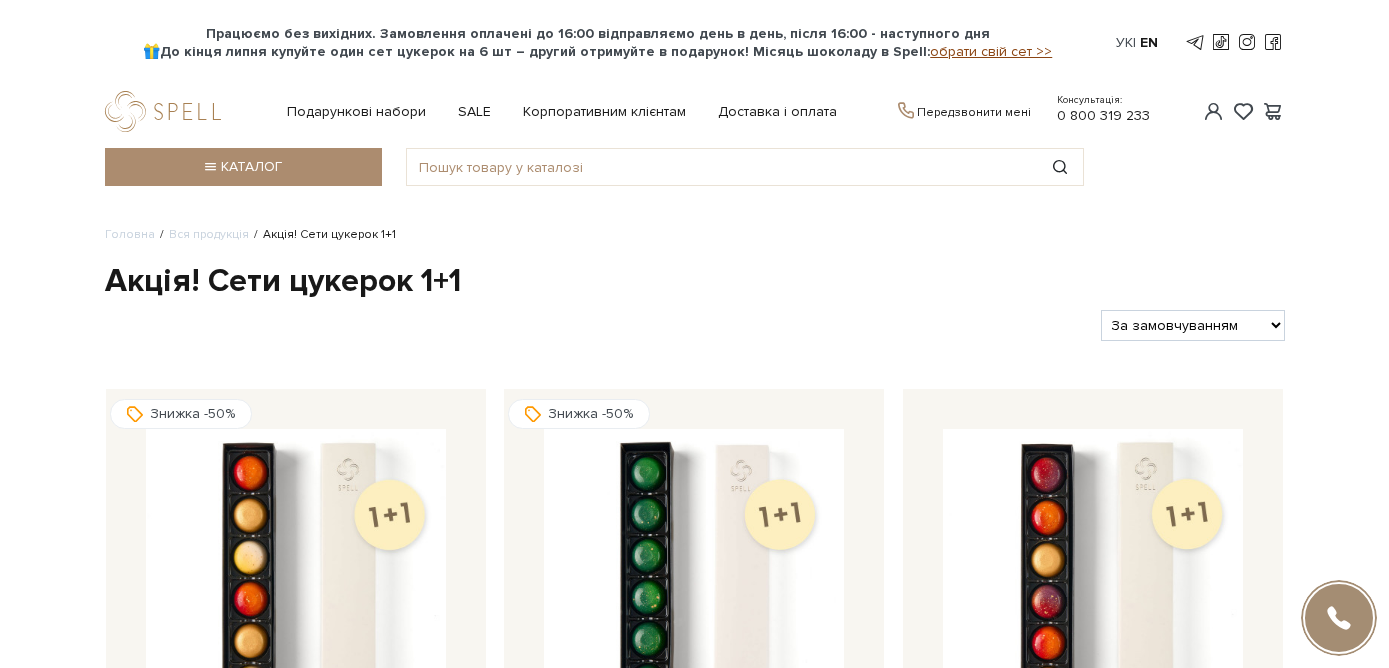 scroll, scrollTop: 775, scrollLeft: 0, axis: vertical 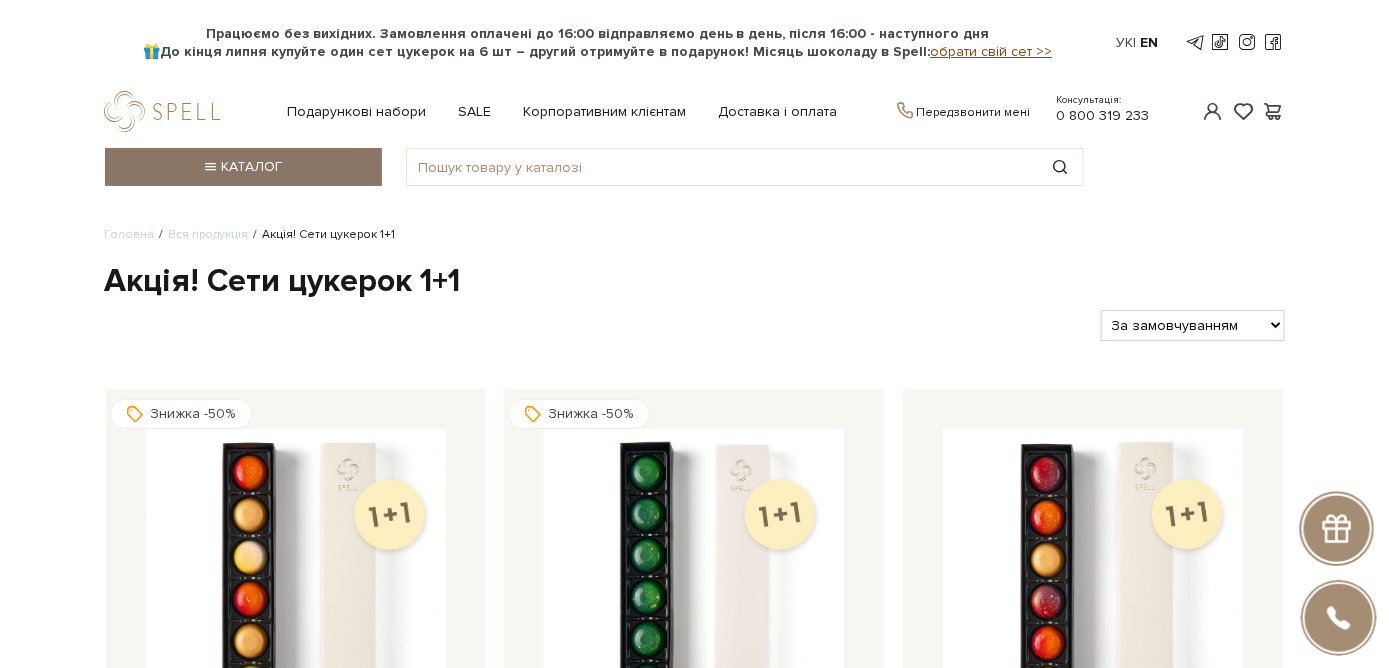 click on "Каталог" at bounding box center [243, 167] 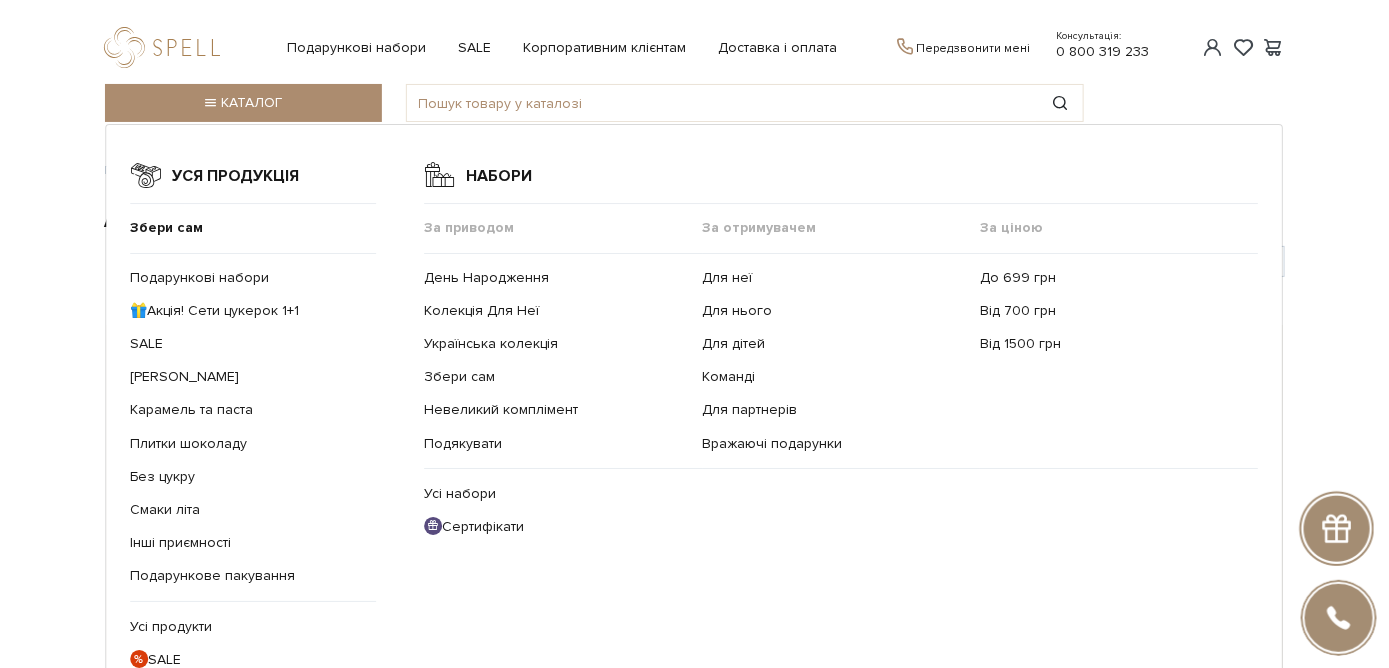 scroll, scrollTop: 100, scrollLeft: 0, axis: vertical 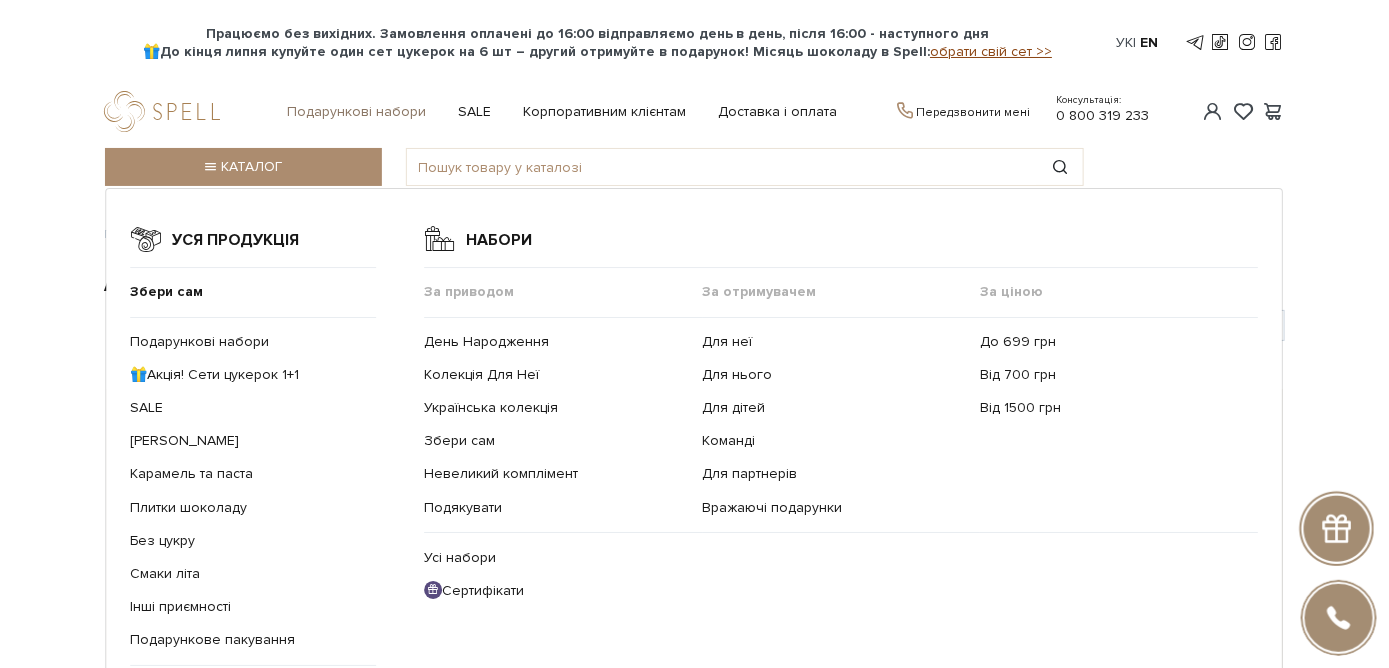click on "Подарункові набори" at bounding box center [356, 112] 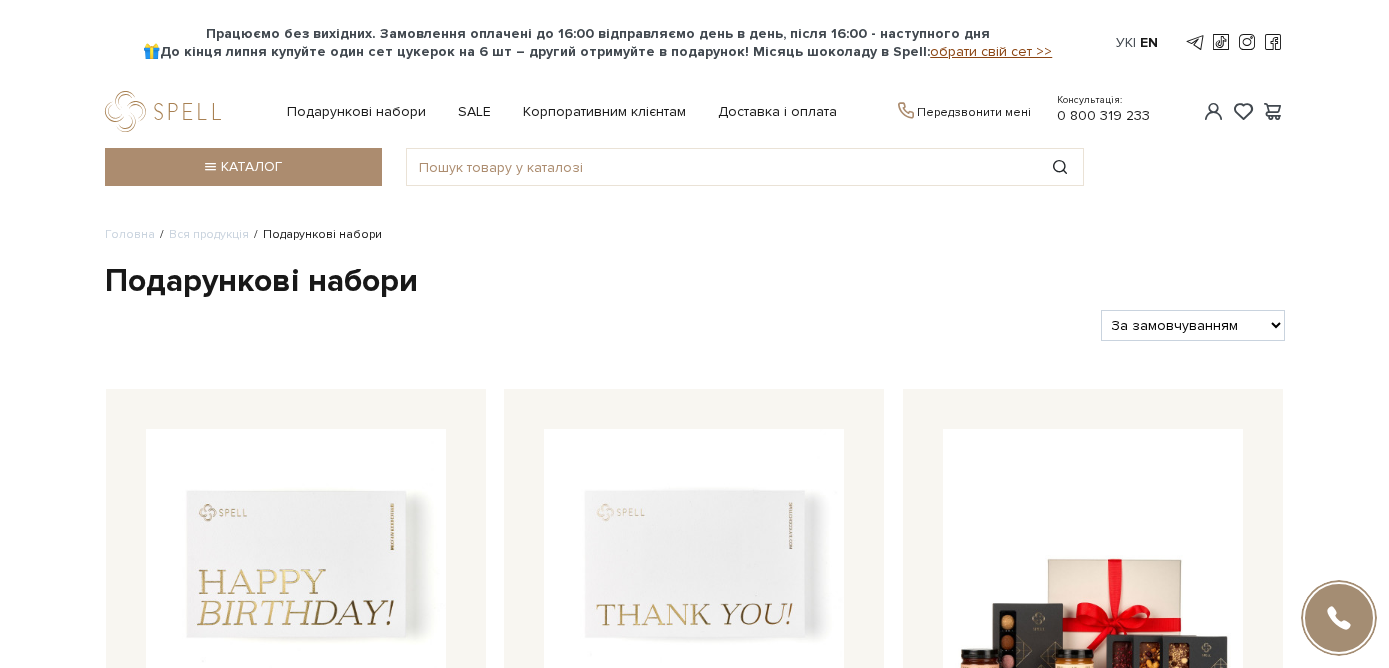 scroll, scrollTop: 0, scrollLeft: 0, axis: both 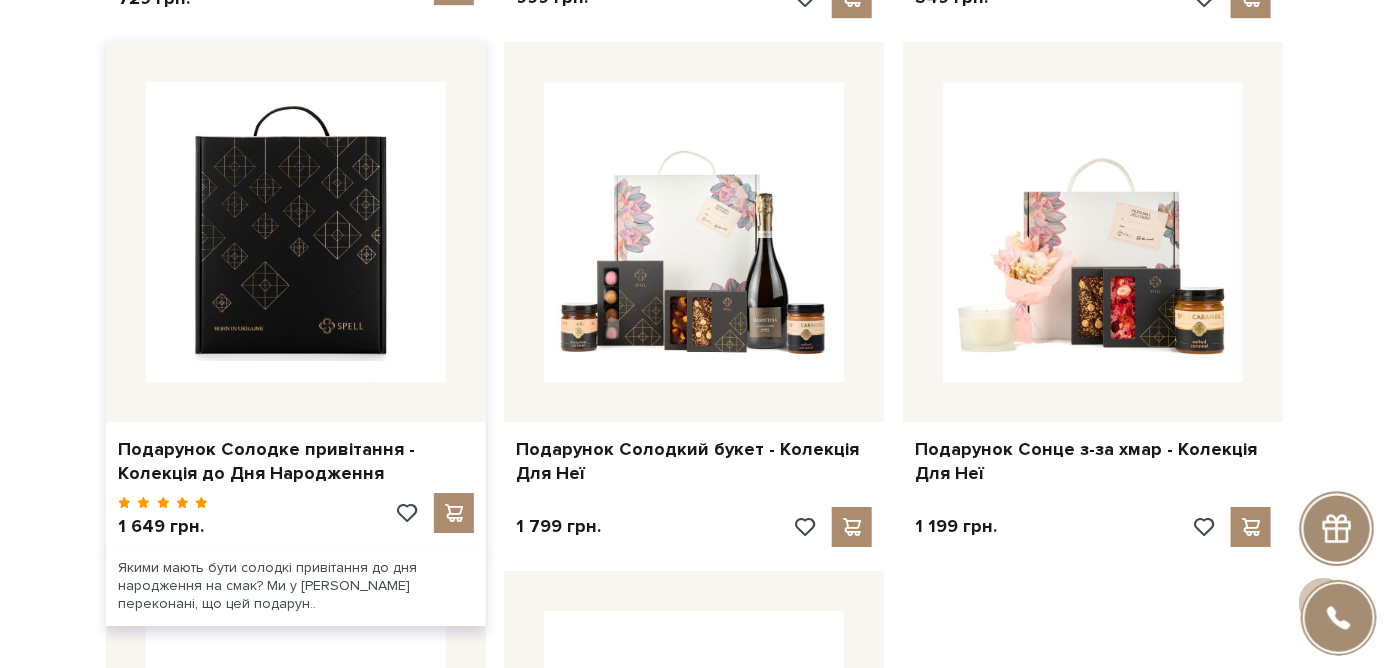 click at bounding box center [296, 232] 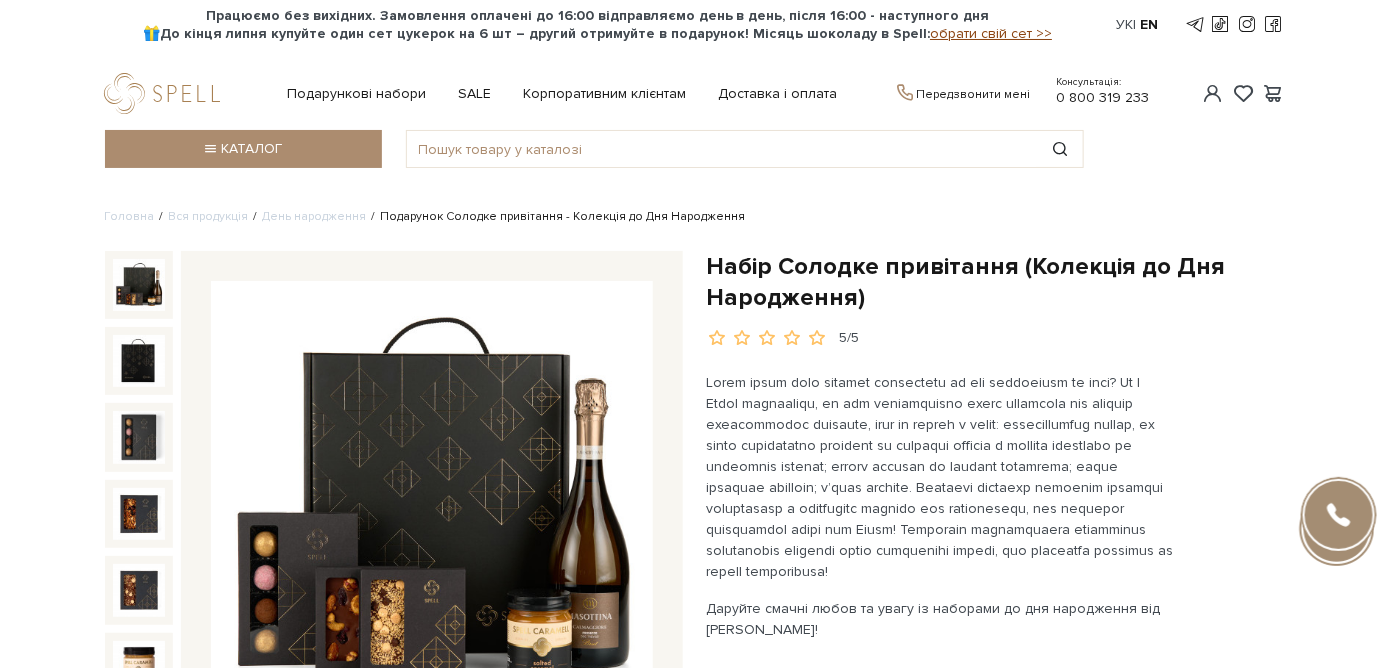 scroll, scrollTop: 0, scrollLeft: 0, axis: both 